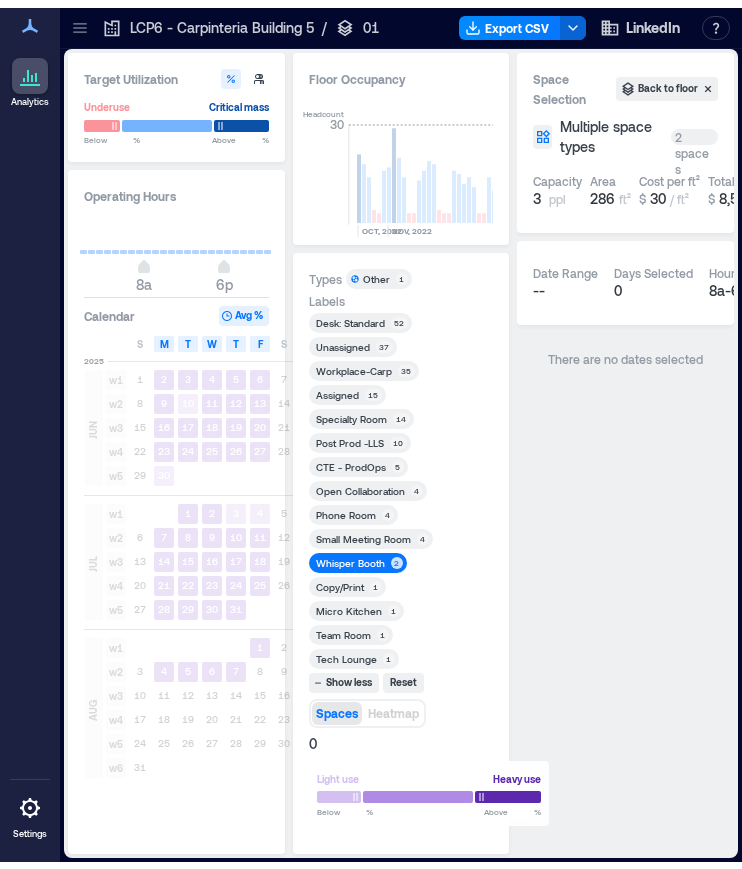 scroll, scrollTop: 0, scrollLeft: 0, axis: both 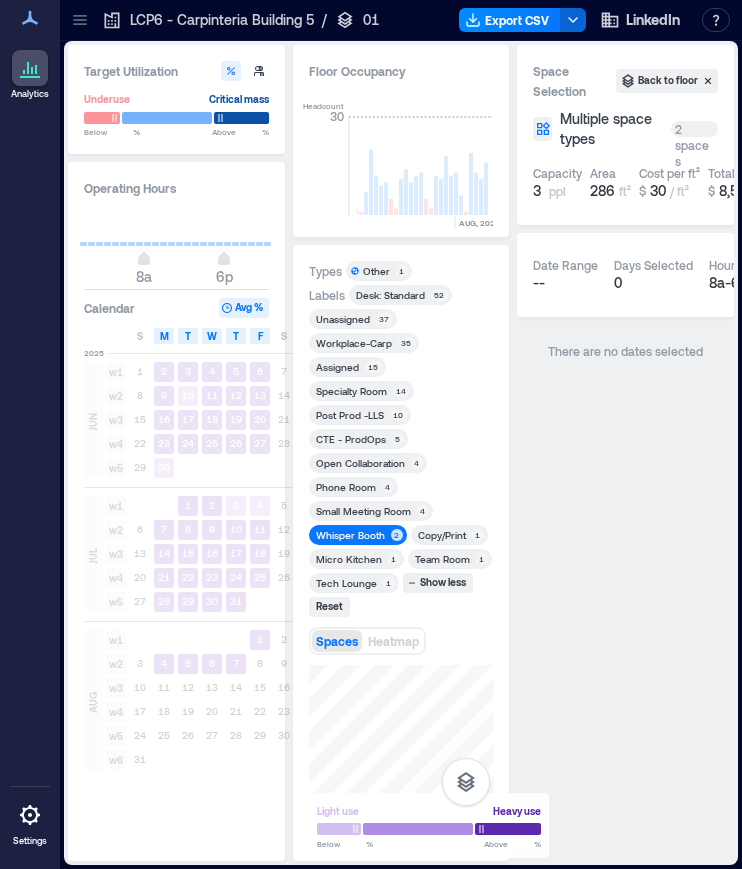 click 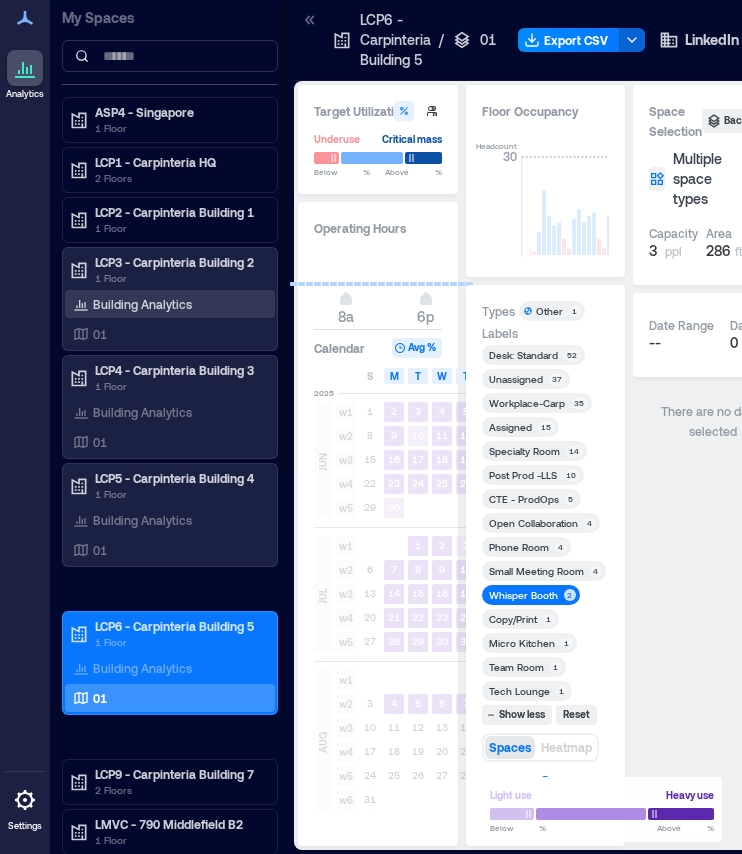 click on "Building Analytics" at bounding box center (132, 304) 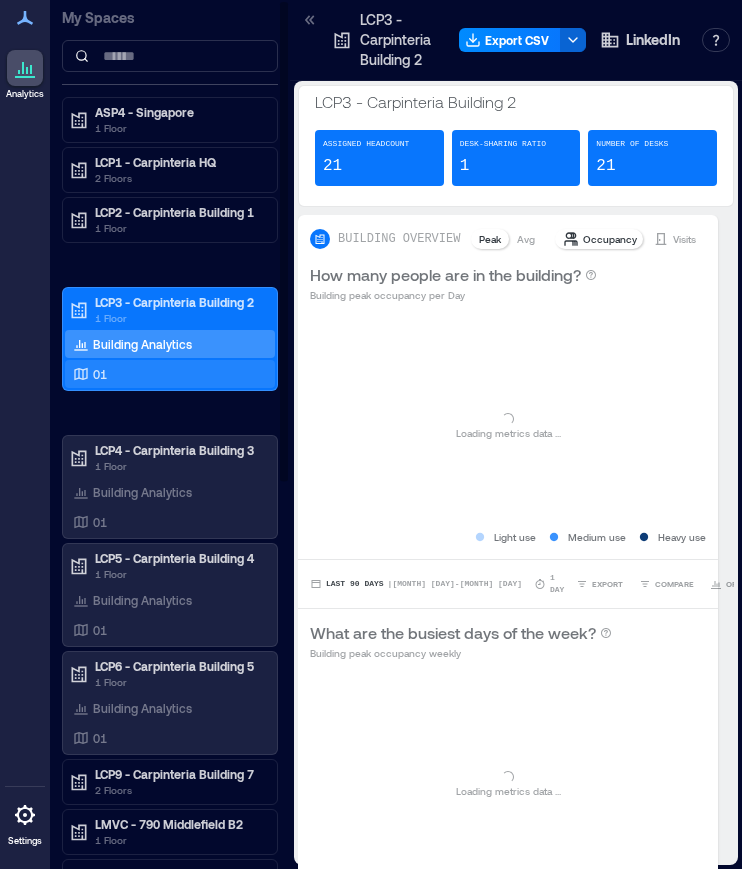 click on "01" at bounding box center [100, 374] 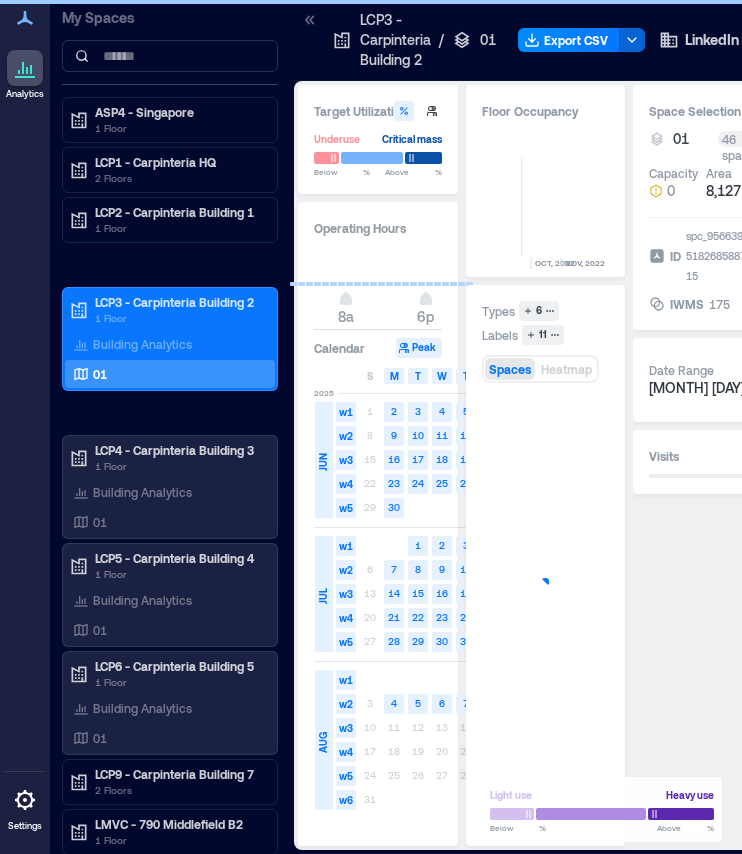 click 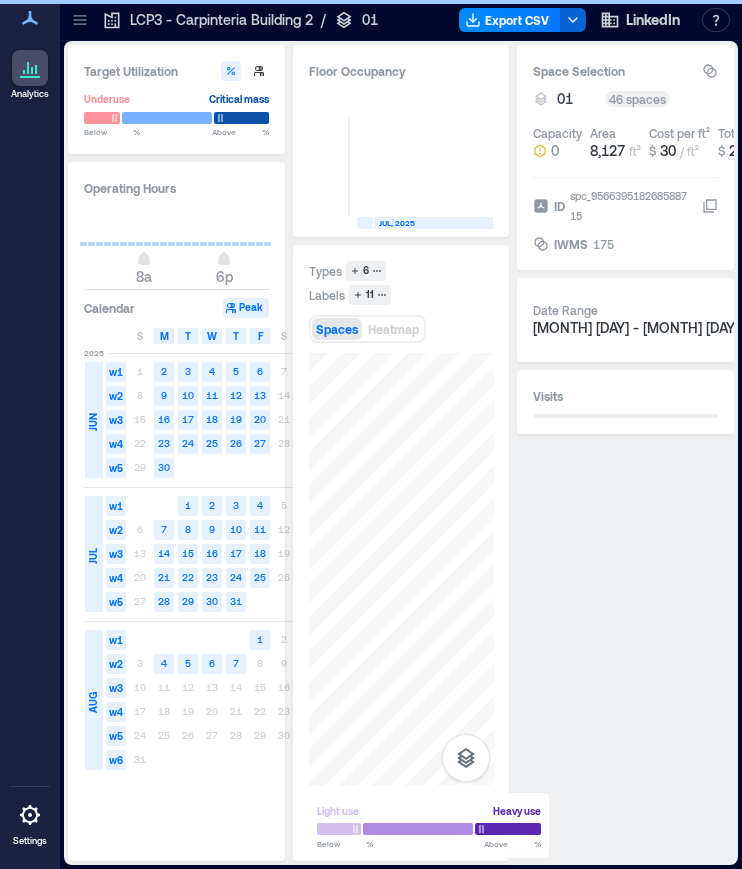 click on "Target Utilization Underuse Critical mass Below   ** % Above   ** % Operating Hours 8a 6p Calendar Peak S M T W T F S [YEAR]-[MONTH]   w1 1 2 3 4 5 6 7 w2 8 9 10 11 12 13 14 w3 15 16 17 18 19 20 21 w4 22 23 24 25 26 27 28 w5 29 30 [YEAR]-[MONTH]   w1 1 2 3 4 5 w2 6 7 8 9 10 11 12 w3 13 14 15 16 17 18 19 w4 20 21 22 23 24 25 26 w5 27 28 29 30 31 [YEAR]-[MONTH]   w1 1 2 w2 3 4 5 6 7 8 9 w3 10 11 12 13 14 15 16 w4 17 18 19 20 21 22 23 w5 24 25 26 27 28 29 30 w6 31 Floor Occupancy 0 [MONTH], [YEAR] [MONTH], [YEAR] [MONTH], [YEAR] [MONTH], [YEAR] [MONTH], [YEAR] [MONTH], [YEAR] [MONTH], [YEAR] [MONTH], [YEAR] [MONTH], [YEAR] [MONTH], [YEAR] [MONTH], [YEAR] [YEAR], [YEAR] [MONTH], [YEAR] [MONTH], [YEAR] [MONTH], [YEAR] [MONTH], [YEAR] [MONTH], [YEAR] [MONTH], [YEAR] [MONTH], [YEAR] [MONTH], [YEAR] [MONTH], [YEAR] [MONTH], [YEAR] [MONTH], [YEAR] [MONTH], [YEAR] [MONTH], [YEAR] [MONTH], [YEAR] [MONTH], [YEAR] [MONTH], [YEAR] [MONTH], [YEAR] [MONTH], [YEAR] [MONTH], [YEAR] [MONTH], [YEAR] [MONTH], [YEAR] [MONTH], [YEAR] [MONTH], [YEAR] [MONTH], [YEAR] Types 6 Labels 11 Spaces Heatmap Light use Heavy use Below   ** % Above   ** % Space Selection 01 46 spaces Capacity   0   Area 8,127   ft² Cost per ft² $   30   / ft² Total cost $   243,798 ID IWMS 175 49" at bounding box center [401, 453] 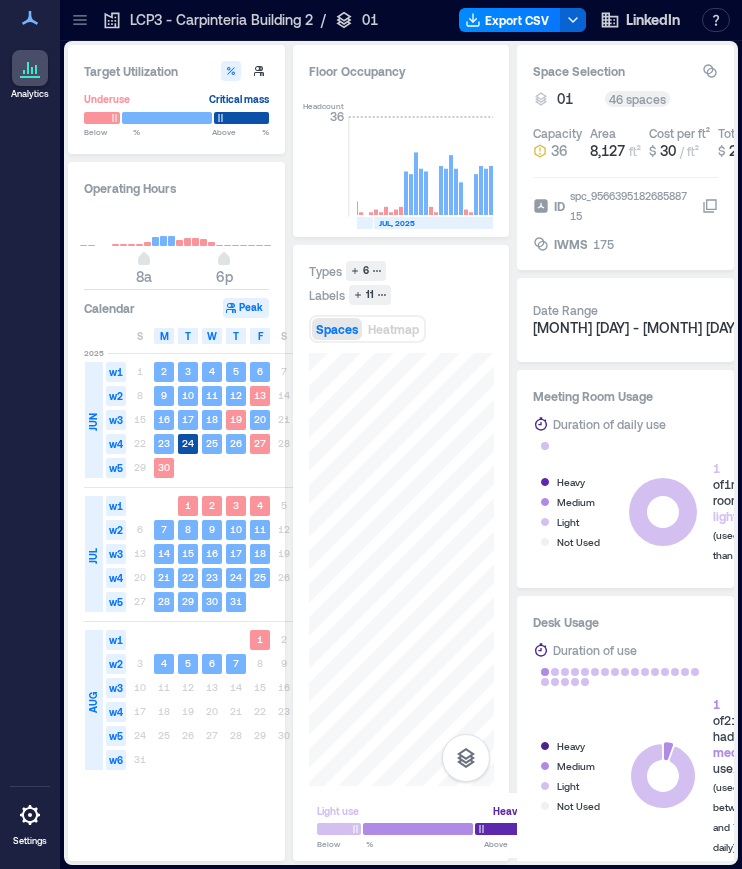 click on "Target Utilization Underuse Critical mass Below   ** % Above   ** % Operating Hours 8a 6p Calendar Peak S M T W T F S 2025 JUN   w1 1 2 3 4 5 6 7 w2 8 9 10 11 12 13 14 w3 15 16 17 18 19 20 21 w4 22 23 24 25 26 27 28 w5 29 30 2025 JUL   w1 1 2 3 4 5 w2 6 7 8 9 10 11 12 w3 13 14 15 16 17 18 19 w4 20 21 22 23 24 25 26 w5 27 28 29 30 31 2025 AUG   w1 1 2 w2 3 4 5 6 7 8 9 w3 10 11 12 13 14 15 16 w4 17 18 19 20 21 22 23 w5 24 25 26 27 28 29 30 w6 31 Floor Occupancy Headcount 36 OCT, [YEAR] NOV, [YEAR] DEC, [YEAR] JAN, [YEAR] FEB, [YEAR] MAR, [YEAR] APR, [YEAR] MAY, [YEAR] JUN, [YEAR] JUL, [YEAR] AUG, [YEAR] SEP, [YEAR] OCT, [YEAR] NOV, [YEAR] DEC, [YEAR] JAN, [YEAR] FEB, [YEAR] MAR, [YEAR] APR, [YEAR] MAY, [YEAR] JUN, [YEAR] JUL, [YEAR] AUG, [YEAR] SEP, [YEAR] OCT, [YEAR] NOV, [YEAR] DEC, [YEAR] JAN, [YEAR] FEB, [YEAR] MAR, [YEAR] APR, [YEAR] MAY, [YEAR] JUN, [YEAR] JUL, [YEAR] AUG, [YEAR] Types 6 Labels 11 Spaces Heatmap Light use Heavy use Below   ** % Above   ** % Space Selection 01 46 spaces Capacity   36   Area 8,127   ft² Cost per ft² $   30   / ft² Total cost $   243,798 ID" at bounding box center [401, 453] 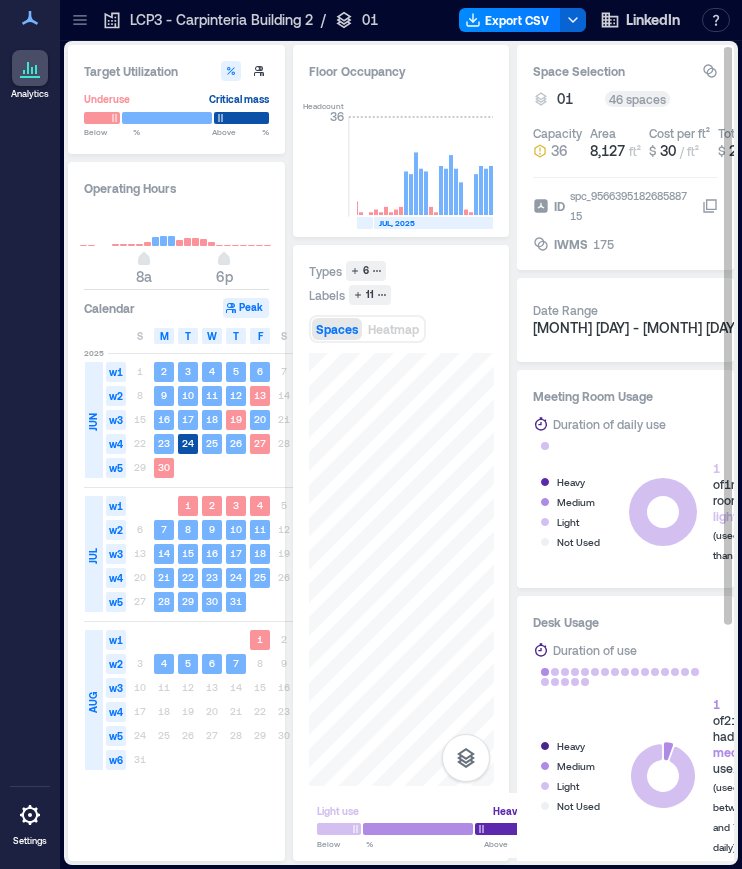 click on "Target Utilization Underuse Critical mass Below   ** % Above   ** % Operating Hours 8a 6p Calendar Peak S M T W T F S 2025 JUN   w1 1 2 3 4 5 6 7 w2 8 9 10 11 12 13 14 w3 15 16 17 18 19 20 21 w4 22 23 24 25 26 27 28 w5 29 30 2025 JUL   w1 1 2 3 4 5 w2 6 7 8 9 10 11 12 w3 13 14 15 16 17 18 19 w4 20 21 22 23 24 25 26 w5 27 28 29 30 31 2025 AUG   w1 1 2 w2 3 4 5 6 7 8 9 w3 10 11 12 13 14 15 16 w4 17 18 19 20 21 22 23 w5 24 25 26 27 28 29 30 w6 31 Floor Occupancy Headcount 36 OCT, [YEAR] NOV, [YEAR] DEC, [YEAR] JAN, [YEAR] FEB, [YEAR] MAR, [YEAR] APR, [YEAR] MAY, [YEAR] JUN, [YEAR] JUL, [YEAR] AUG, [YEAR] SEP, [YEAR] OCT, [YEAR] NOV, [YEAR] DEC, [YEAR] JAN, [YEAR] FEB, [YEAR] MAR, [YEAR] APR, [YEAR] MAY, [YEAR] JUN, [YEAR] JUL, [YEAR] AUG, [YEAR] SEP, [YEAR] OCT, [YEAR] NOV, [YEAR] DEC, [YEAR] JAN, [YEAR] FEB, [YEAR] MAR, [YEAR] APR, [YEAR] MAY, [YEAR] JUN, [YEAR] JUL, [YEAR] AUG, [YEAR] Types 6 Labels 11 Spaces Heatmap Light use Heavy use Below   ** % Above   ** % Space Selection 01 46 spaces Capacity   36   Area 8,127   ft² Cost per ft² $   30   / ft² Total cost $   243,798 ID" at bounding box center (401, 453) 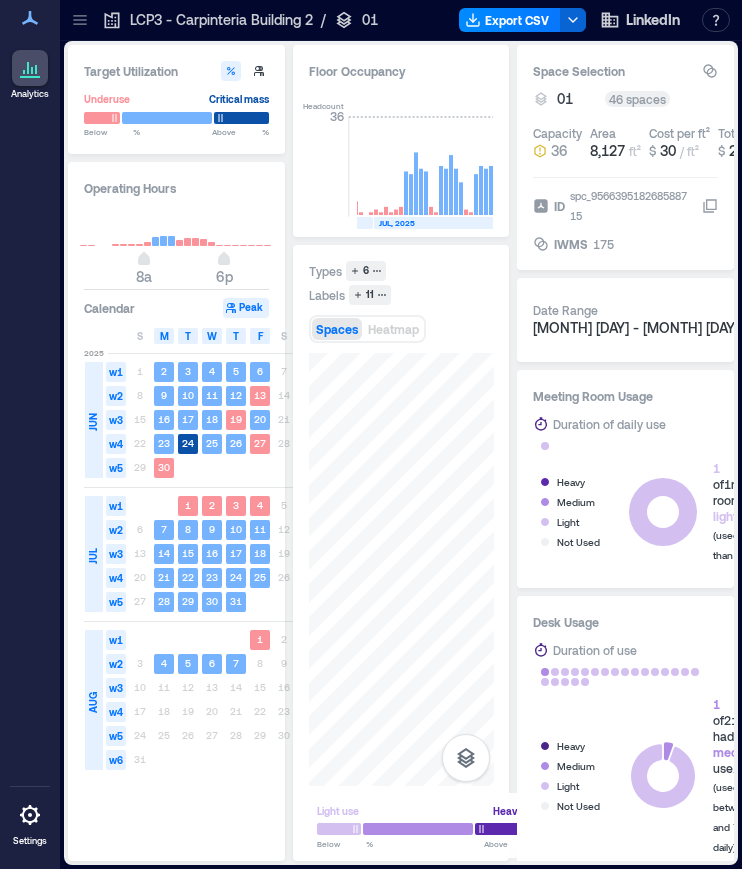 click at bounding box center [80, 20] 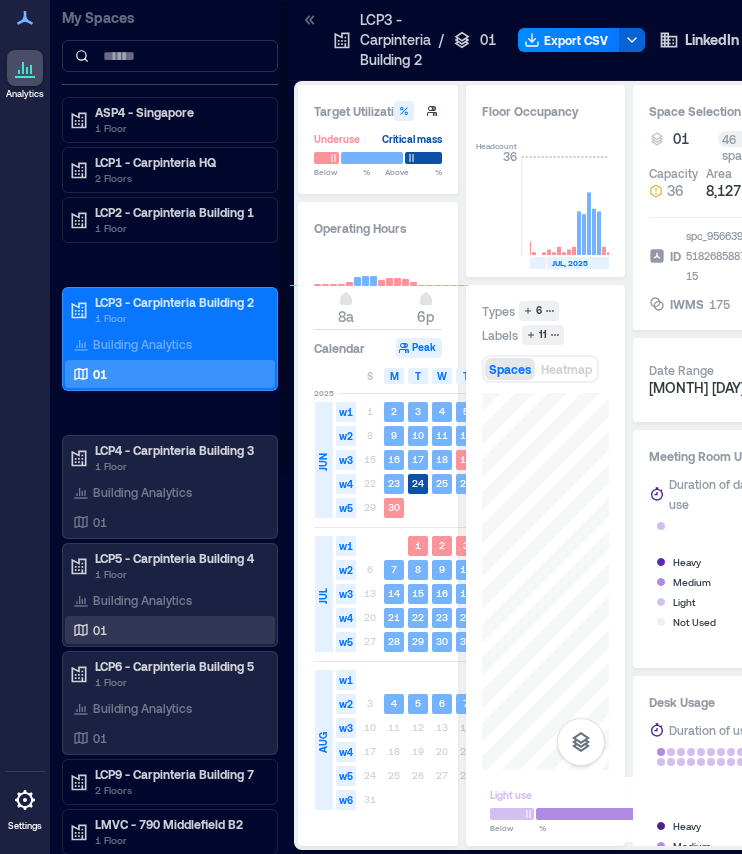 click on "01" at bounding box center (166, 630) 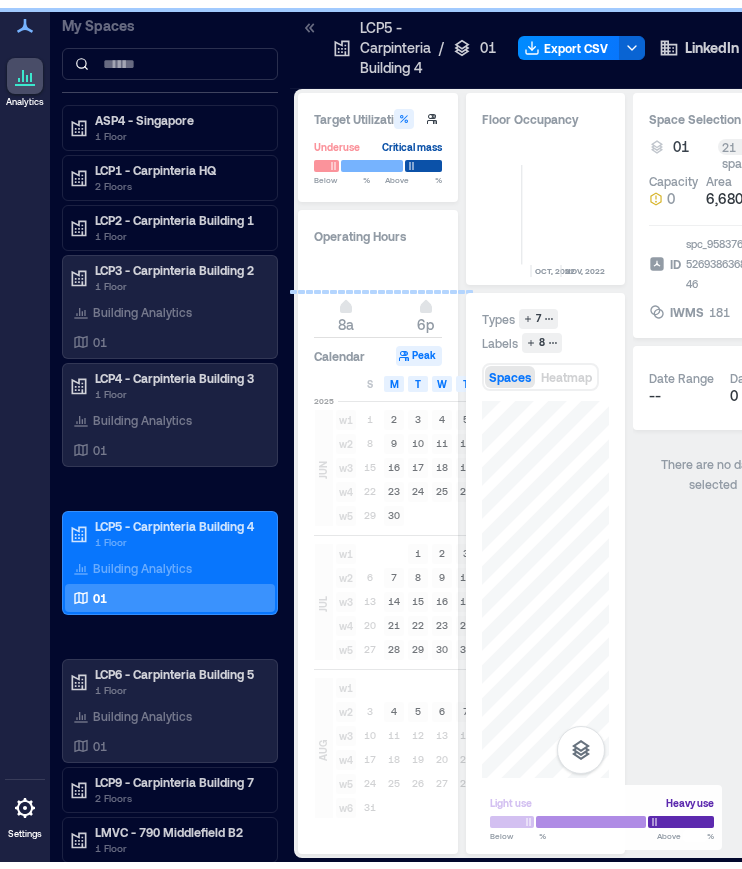scroll, scrollTop: 0, scrollLeft: 5011, axis: horizontal 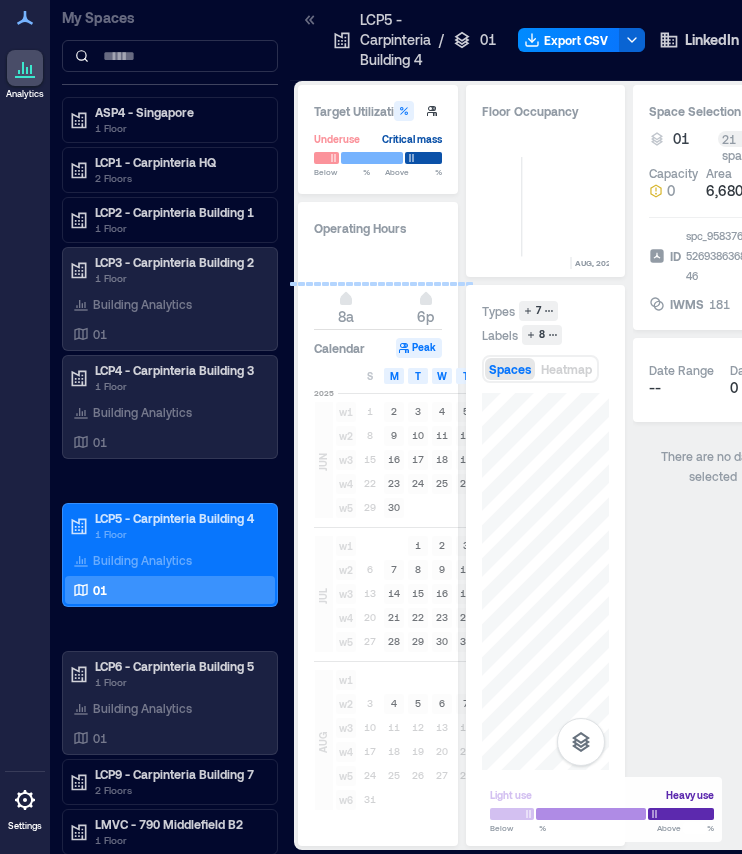 click 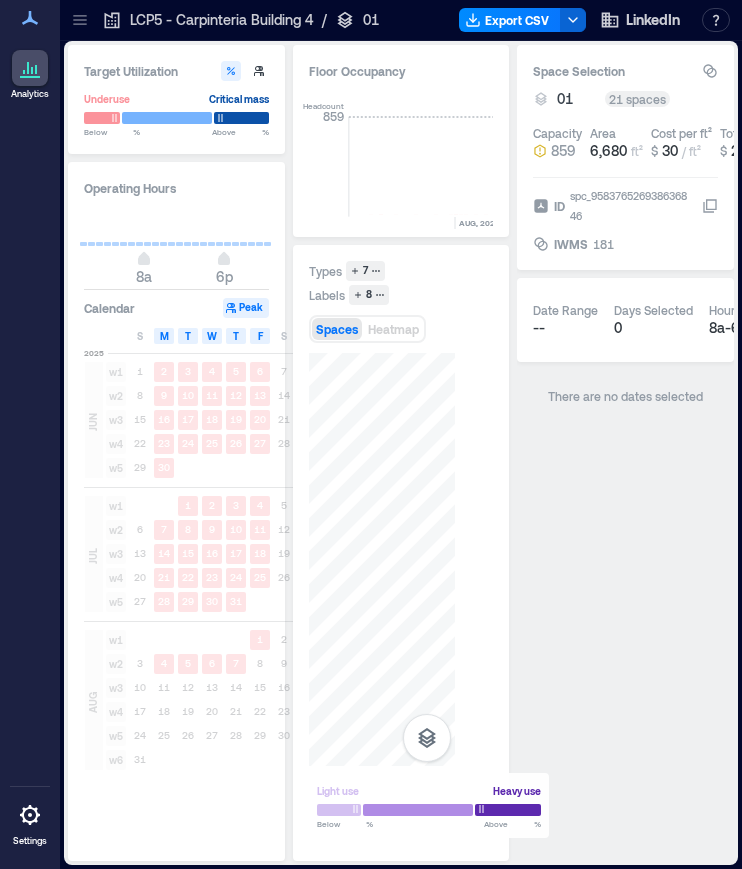 scroll, scrollTop: 0, scrollLeft: 4953, axis: horizontal 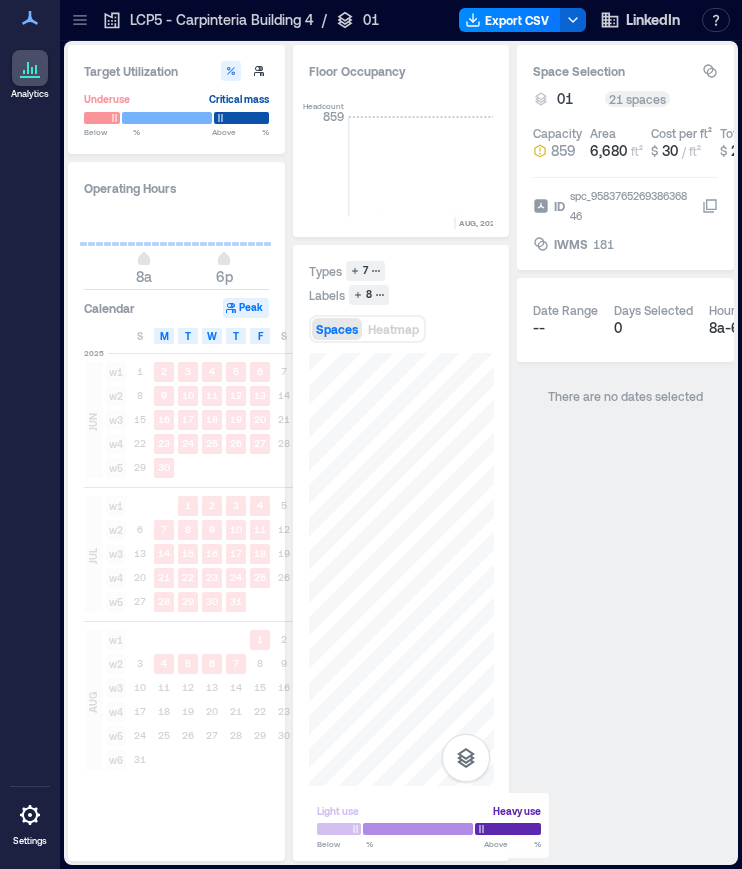drag, startPoint x: 603, startPoint y: 388, endPoint x: 476, endPoint y: 285, distance: 163.51758 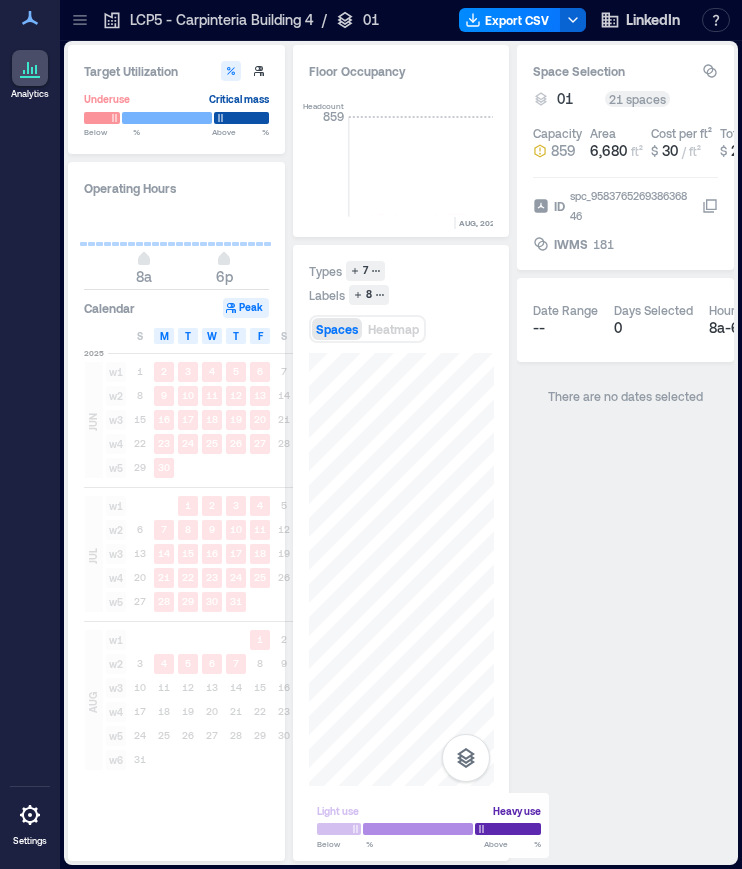 click on "Target Utilization Underuse Critical mass Below   ** % Above   ** % Operating Hours 8a 6p Calendar Peak S M T W T F S [YEAR]-[MONTH]   w1 1 2 3 4 5 6 7 w2 8 9 10 11 12 13 14 w3 15 16 17 18 19 20 21 w4 22 23 24 25 26 27 28 w5 29 30 [YEAR]-[MONTH]   w1 1 2 3 4 5 w2 6 7 8 9 10 11 12 w3 13 14 15 16 17 18 19 w4 20 21 22 23 24 25 26 w5 27 28 29 30 31 [YEAR]-[MONTH]   w1 1 2 w2 3 4 5 6 7 8 9 w3 10 11 12 13 14 15 16 w4 17 18 19 20 21 22 23 w5 24 25 26 27 28 29 30 w6 31 Floor Occupancy Headcount 859 [MONTH], [YEAR] [MONTH], [YEAR] [MONTH], [YEAR] [MONTH], [YEAR] [MONTH], [YEAR] [MONTH], [YEAR] [MONTH], [YEAR] [MONTH], [YEAR] [MONTH], [YEAR] [MONTH], [YEAR] [MONTH], [YEAR] [YEAR], [YEAR] [MONTH], [YEAR] [MONTH], [YEAR] [MONTH], [YEAR] [MONTH], [YEAR] [MONTH], [YEAR] [MONTH], [YEAR] [MONTH], [YEAR] [MONTH], [YEAR] [MONTH], [YEAR] [MONTH], [YEAR] [MONTH], [YEAR] [MONTH], [YEAR] [MONTH], [YEAR] [MONTH], [YEAR] [MONTH], [YEAR] [MONTH], [YEAR] [MONTH], [YEAR] [MONTH], [YEAR] [MONTH], [YEAR] [MONTH], [YEAR] [MONTH], [YEAR] [MONTH], [YEAR] [MONTH], [YEAR] [MONTH], [YEAR] Types 7 Labels 8 Spaces Heatmap Light use Heavy use Below   ** % Above   ** % Space Selection 01 62 spaces Capacity   859   Area 6,680   ft² Cost per ft² $   30   / ft² Total cost $   200,405 0" at bounding box center (401, 453) 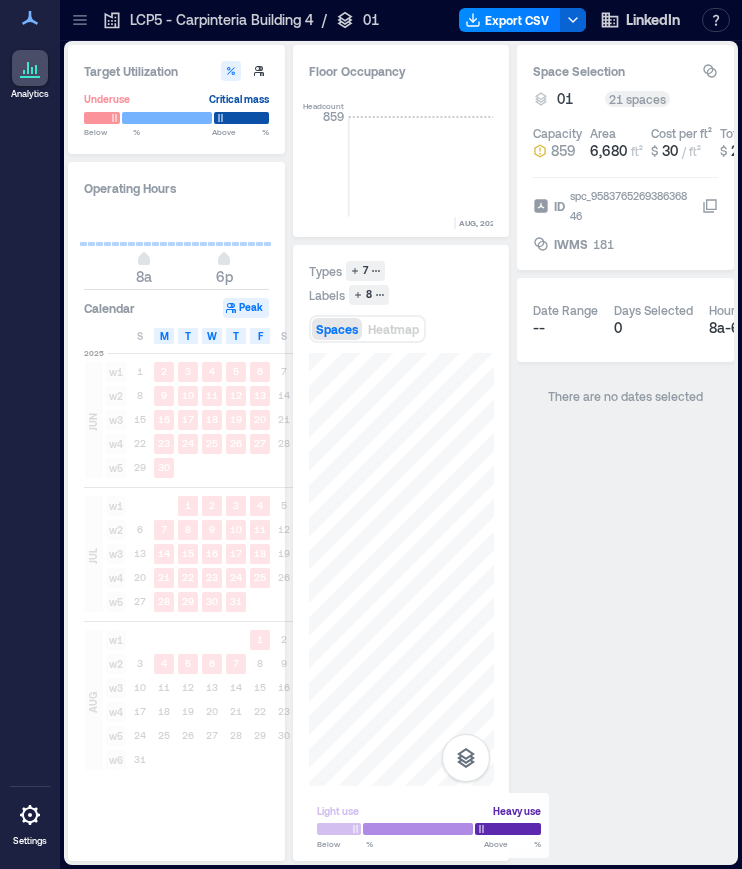 click on "Target Utilization Underuse Critical mass Below   ** % Above   ** % Operating Hours 8a 6p Calendar Peak S M T W T F S [YEAR]-[MONTH]   w1 1 2 3 4 5 6 7 w2 8 9 10 11 12 13 14 w3 15 16 17 18 19 20 21 w4 22 23 24 25 26 27 28 w5 29 30 [YEAR]-[MONTH]   w1 1 2 3 4 5 w2 6 7 8 9 10 11 12 w3 13 14 15 16 17 18 19 w4 20 21 22 23 24 25 26 w5 27 28 29 30 31 [YEAR]-[MONTH]   w1 1 2 w2 3 4 5 6 7 8 9 w3 10 11 12 13 14 15 16 w4 17 18 19 20 21 22 23 w5 24 25 26 27 28 29 30 w6 31 Floor Occupancy Headcount 859 [MONTH], [YEAR] [MONTH], [YEAR] [MONTH], [YEAR] [MONTH], [YEAR] [MONTH], [YEAR] [MONTH], [YEAR] [MONTH], [YEAR] [MONTH], [YEAR] [MONTH], [YEAR] [MONTH], [YEAR] [MONTH], [YEAR] [YEAR], [YEAR] [MONTH], [YEAR] [MONTH], [YEAR] [MONTH], [YEAR] [MONTH], [YEAR] [MONTH], [YEAR] [MONTH], [YEAR] [MONTH], [YEAR] [MONTH], [YEAR] [MONTH], [YEAR] [MONTH], [YEAR] [MONTH], [YEAR] [MONTH], [YEAR] [MONTH], [YEAR] [MONTH], [YEAR] [MONTH], [YEAR] [MONTH], [YEAR] [MONTH], [YEAR] [MONTH], [YEAR] [MONTH], [YEAR] [MONTH], [YEAR] [MONTH], [YEAR] [MONTH], [YEAR] [MONTH], [YEAR] [MONTH], [YEAR] Types 7 Labels 8 Spaces Heatmap Light use Heavy use Below   ** % Above   ** % Space Selection 01 62 spaces Capacity   859   Area 6,680   ft² Cost per ft² $   30   / ft² Total cost $   200,405 0" at bounding box center (401, 453) 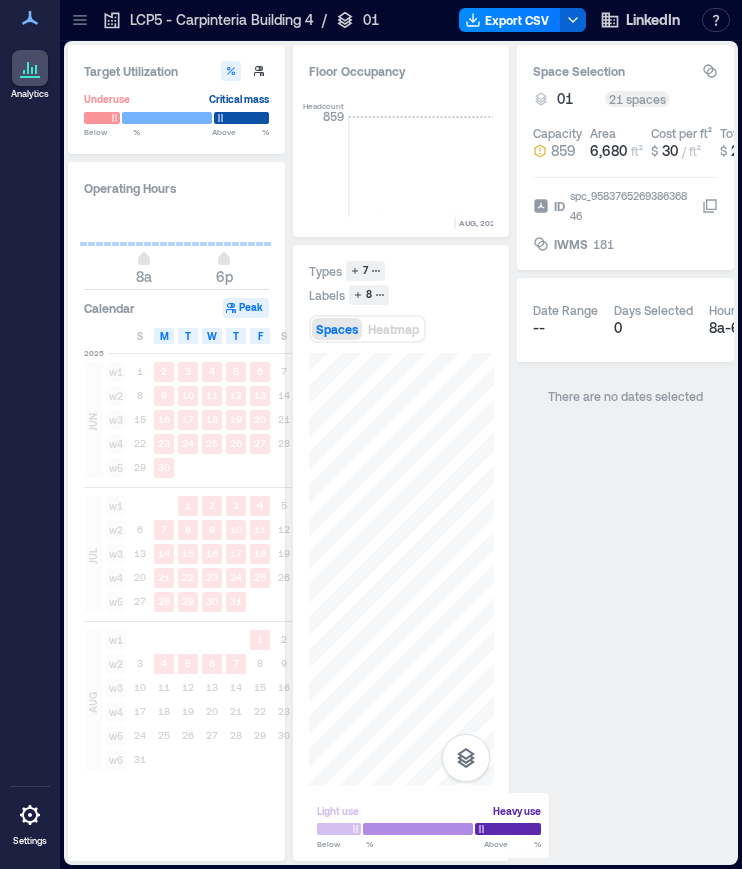 click 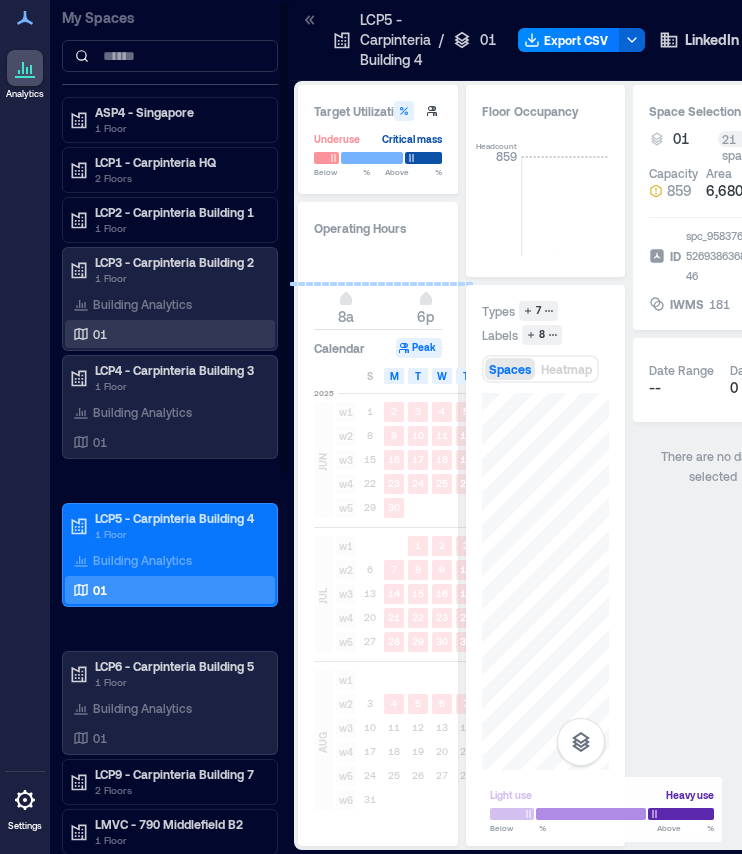 click on "01" at bounding box center (166, 334) 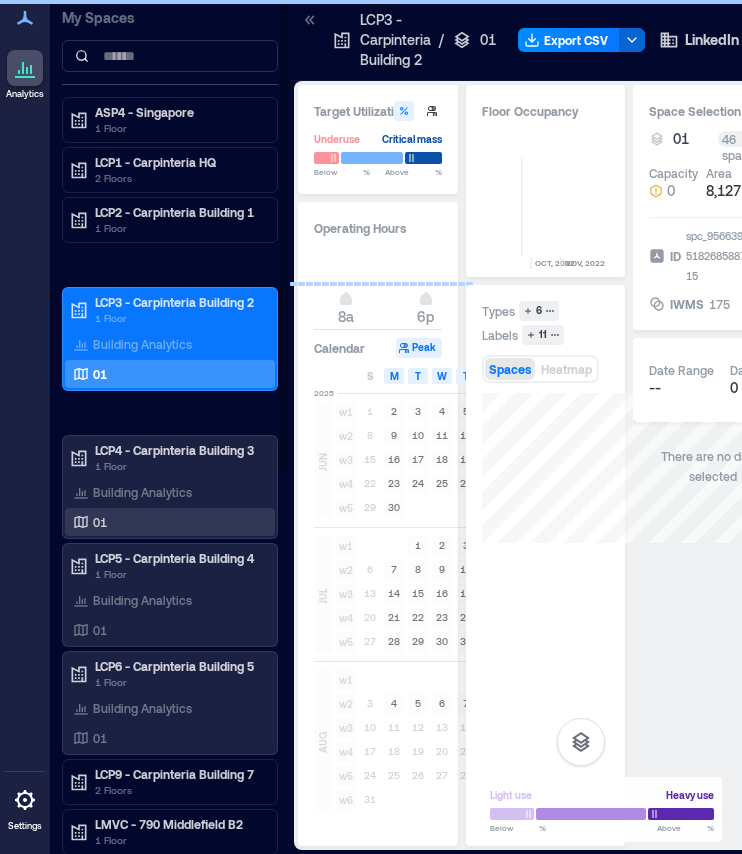 click on "01" at bounding box center (100, 522) 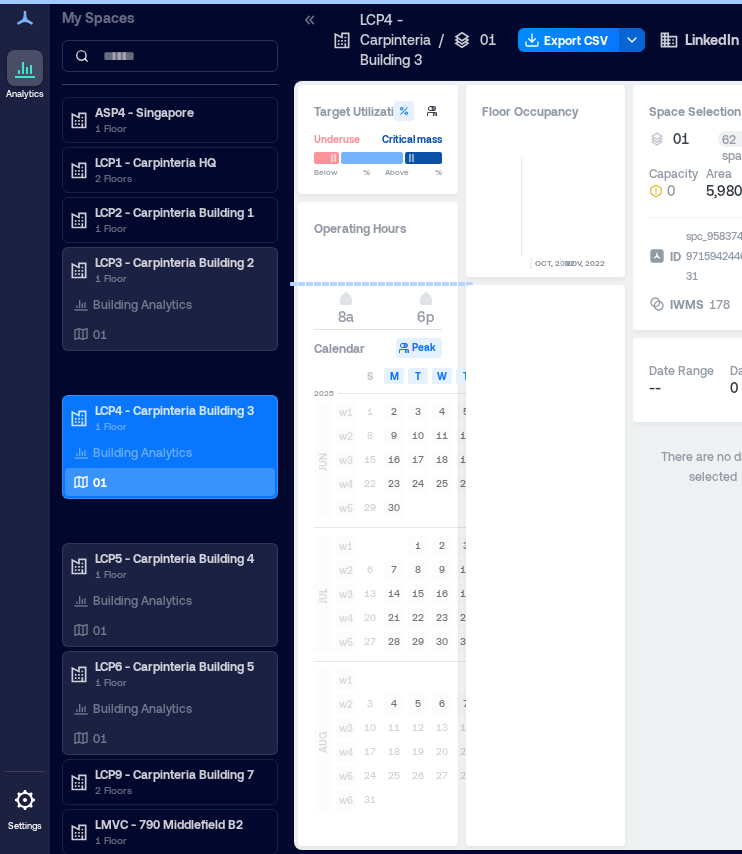 click at bounding box center (310, 40) 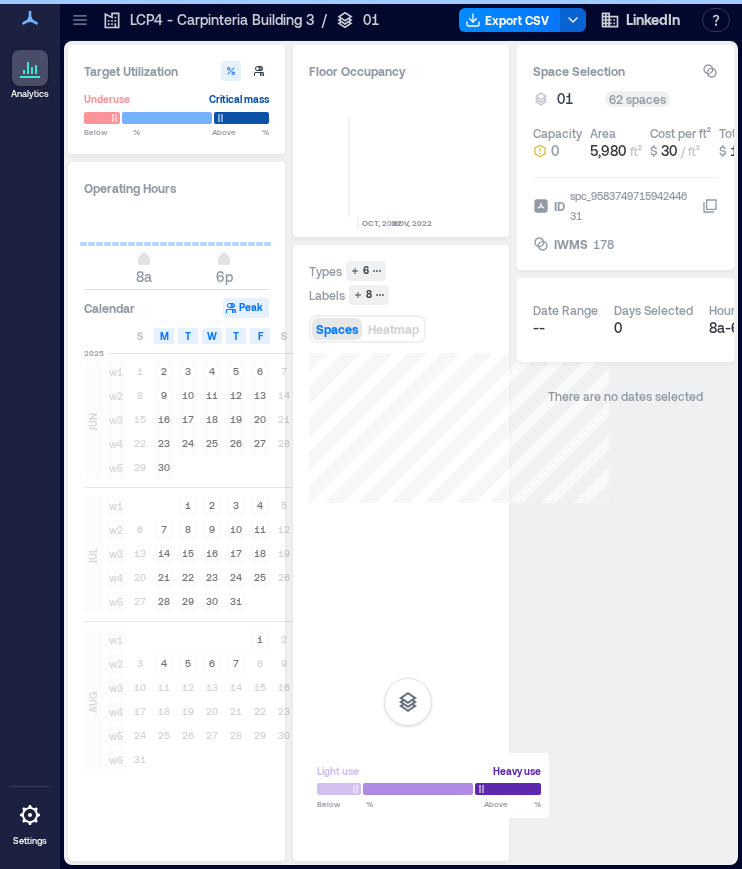 scroll, scrollTop: 0, scrollLeft: 4953, axis: horizontal 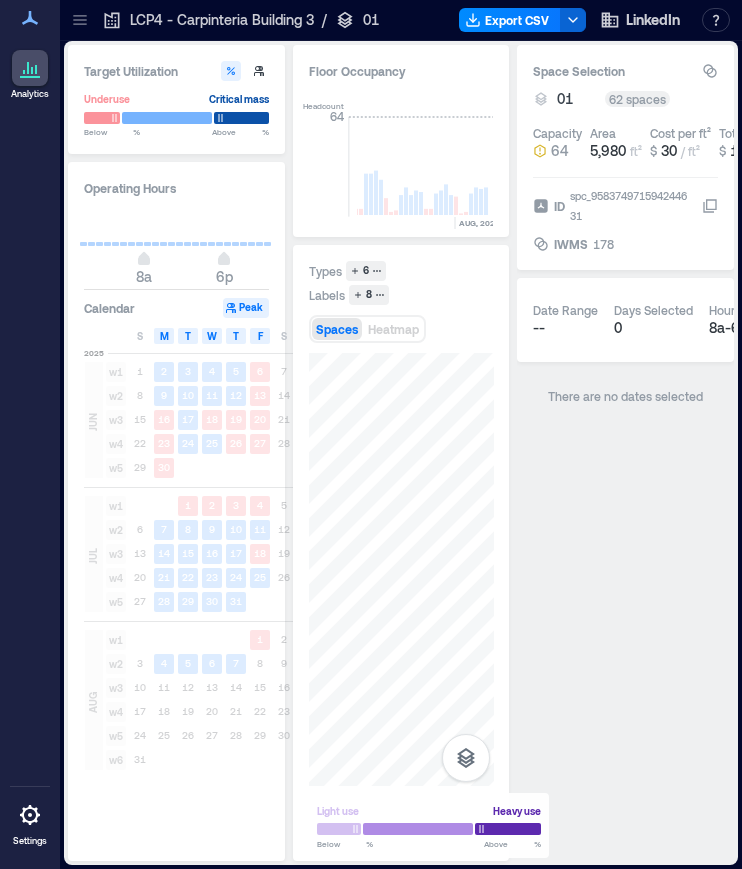 click on "Target Utilization Underuse Critical mass Below   ** % Above   ** % Operating Hours 8a 6p Calendar Peak S M T W T F S 2025 JUN   w1 1 2 3 4 5 6 7 w2 8 9 10 11 12 13 14 w3 15 16 17 18 19 20 21 w4 22 23 24 25 26 27 28 w5 29 30 2025 JUL   w1 1 2 3 4 5 w2 6 7 8 9 10 11 12 w3 13 14 15 16 17 18 19 w4 20 21 22 23 24 25 26 w5 27 28 29 30 31 2025 AUG   w1 1 2 w2 3 4 5 6 7 8 9 w3 10 11 12 13 14 15 16 w4 17 18 19 20 21 22 23 w5 24 25 26 27 28 29 30 w6 31 Floor Occupancy Headcount 64 OCT, [YEAR] NOV, [YEAR] DEC, [YEAR] JAN, [YEAR] FEB, [YEAR] MAR, [YEAR] APR, [YEAR] MAY, [YEAR] JUN, [YEAR] JUL, [YEAR] AUG, [YEAR] SEP, [YEAR] OCT, [YEAR] NOV, [YEAR] DEC, [YEAR] JAN, [YEAR] FEB, [YEAR] MAR, [YEAR] APR, [YEAR] MAY, [YEAR] JUN, [YEAR] JUL, [YEAR] AUG, [YEAR] SEP, [YEAR] OCT, [YEAR] NOV, [YEAR] DEC, [YEAR] JAN, [YEAR] FEB, [YEAR] MAR, [YEAR] APR, [YEAR] MAY, [YEAR] JUN, [YEAR] JUL, [YEAR] AUG, [YEAR] Types 6 Labels 8 Spaces Heatmap Light use Heavy use Below   ** % Above   ** % Space Selection 01 62 spaces Capacity   64   Area 5,980   ft² Cost per ft² $   30   / ft² Total cost $   179,414 ID" at bounding box center [401, 453] 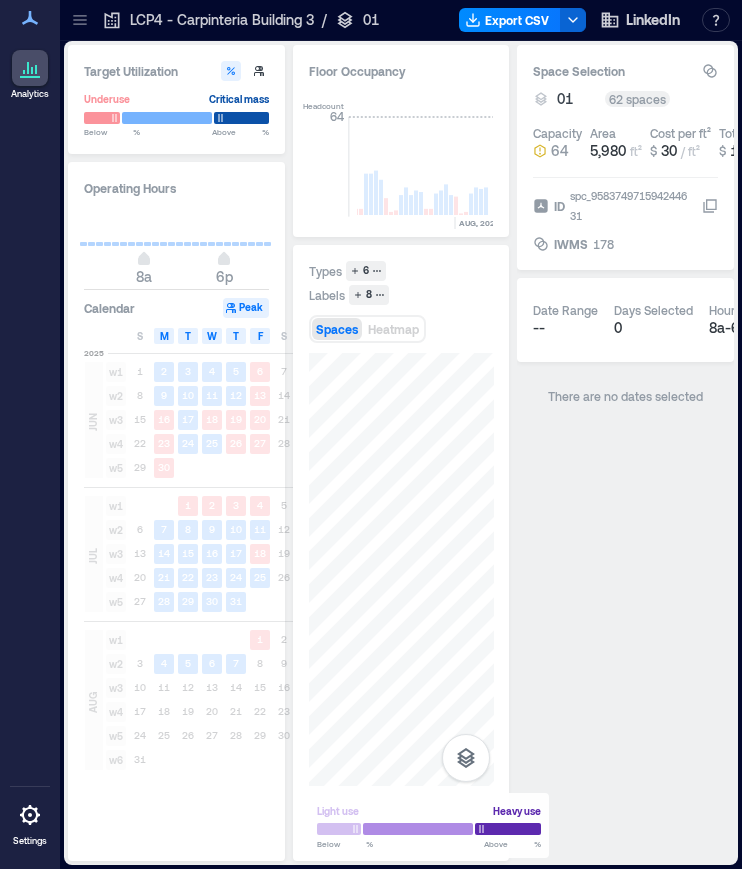 click on "Types 6 Labels 8 Spaces Heatmap Light use Heavy use Below   ** % Above   ** %" at bounding box center [401, 553] 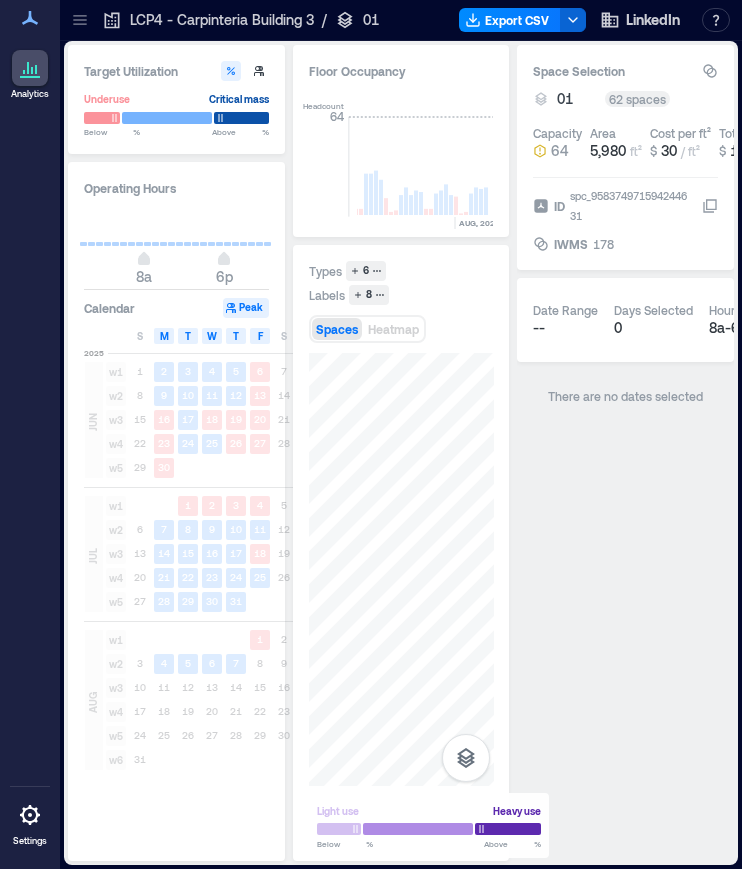 click on "Target Utilization Underuse Critical mass Below   ** % Above   ** % Operating Hours 8a 6p Calendar Peak S M T W T F S 2025 JUN   w1 1 2 3 4 5 6 7 w2 8 9 10 11 12 13 14 w3 15 16 17 18 19 20 21 w4 22 23 24 25 26 27 28 w5 29 30 2025 JUL   w1 1 2 3 4 5 w2 6 7 8 9 10 11 12 w3 13 14 15 16 17 18 19 w4 20 21 22 23 24 25 26 w5 27 28 29 30 31 2025 AUG   w1 1 2 w2 3 4 5 6 7 8 9 w3 10 11 12 13 14 15 16 w4 17 18 19 20 21 22 23 w5 24 25 26 27 28 29 30 w6 31 Floor Occupancy Headcount 64 OCT, [YEAR] NOV, [YEAR] DEC, [YEAR] JAN, [YEAR] FEB, [YEAR] MAR, [YEAR] APR, [YEAR] MAY, [YEAR] JUN, [YEAR] JUL, [YEAR] AUG, [YEAR] SEP, [YEAR] OCT, [YEAR] NOV, [YEAR] DEC, [YEAR] JAN, [YEAR] FEB, [YEAR] MAR, [YEAR] APR, [YEAR] MAY, [YEAR] JUN, [YEAR] JUL, [YEAR] AUG, [YEAR] SEP, [YEAR] OCT, [YEAR] NOV, [YEAR] DEC, [YEAR] JAN, [YEAR] FEB, [YEAR] MAR, [YEAR] APR, [YEAR] MAY, [YEAR] JUN, [YEAR] JUL, [YEAR] AUG, [YEAR] Types 6 Labels 8 Spaces Heatmap Light use Heavy use Below   ** % Above   ** % Space Selection 01 62 spaces Capacity   64   Area 5,980   ft² Cost per ft² $   30   / ft² Total cost $   179,414 ID" at bounding box center [401, 453] 